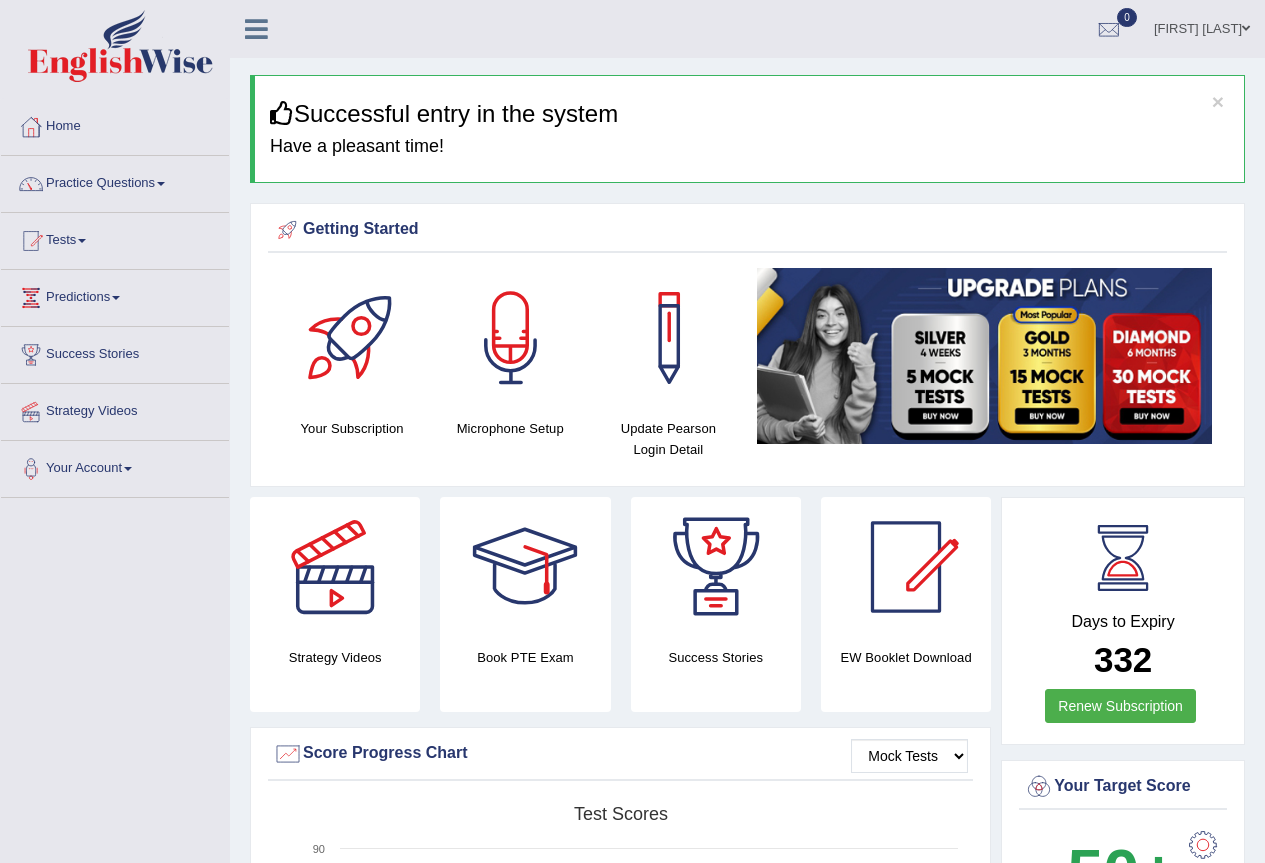 scroll, scrollTop: 0, scrollLeft: 0, axis: both 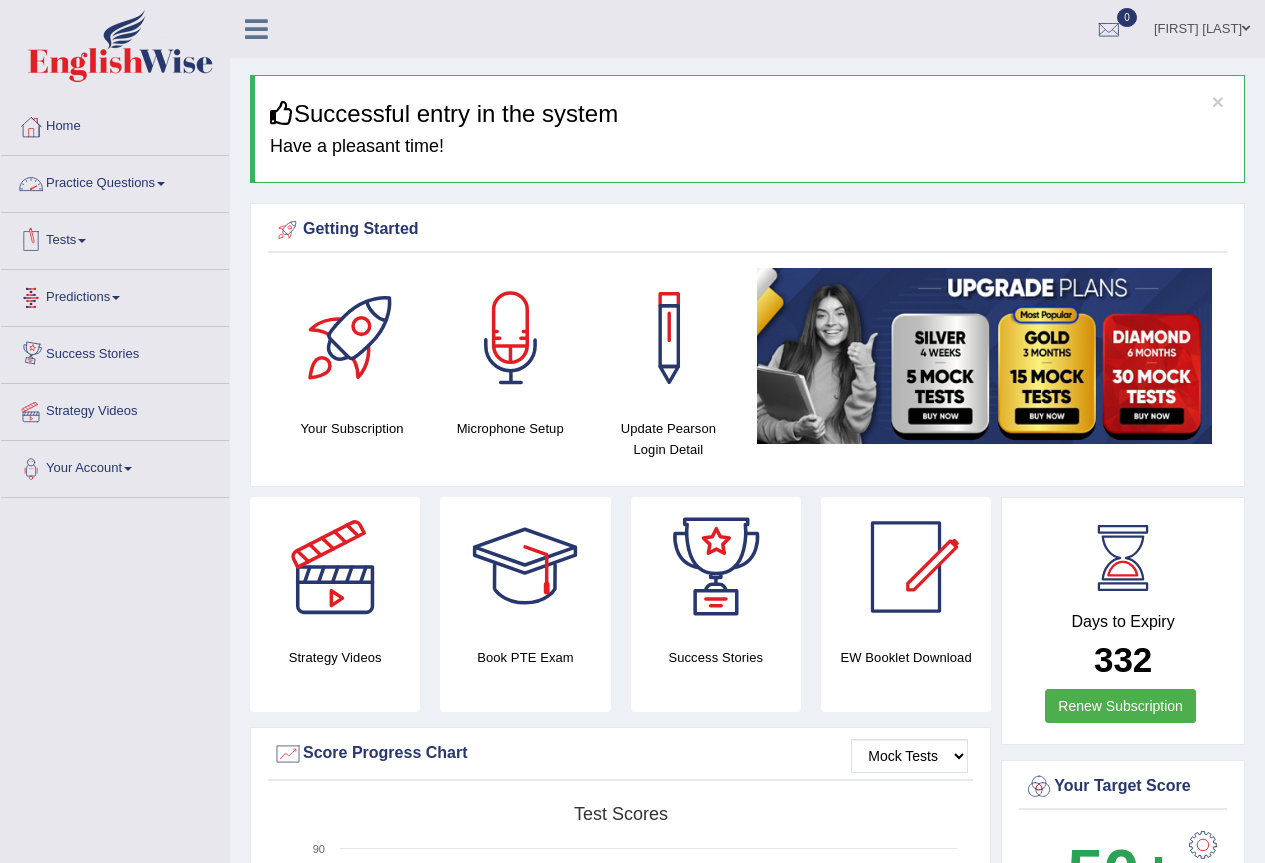 click at bounding box center [161, 184] 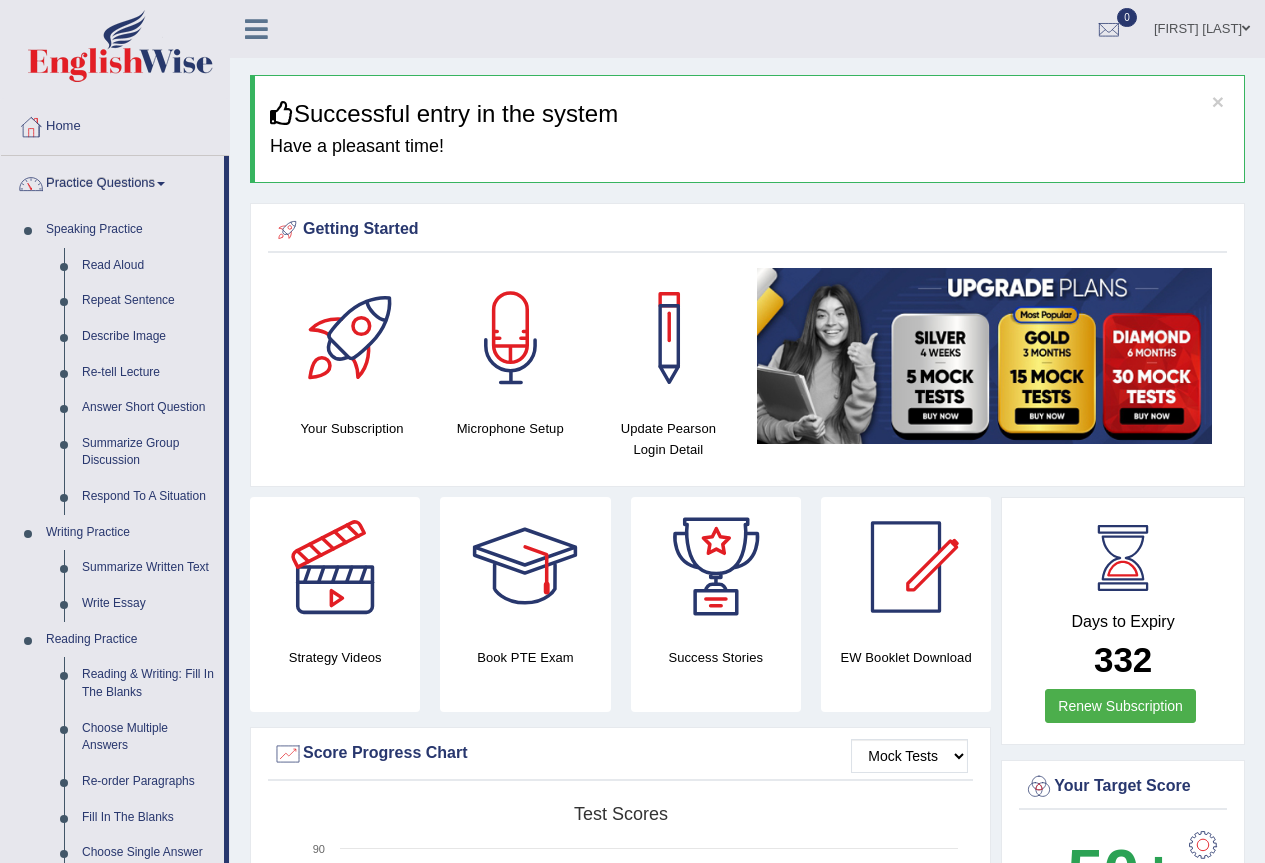 click on "×
Successful entry in the system Have a pleasant time!
Please login from Desktop. If you think this is an error (or logged in from desktop),  please click here to contact us
Getting Started
Your Subscription
Microphone Setup
Update Pearson Login Detail
×" at bounding box center (747, 1458) 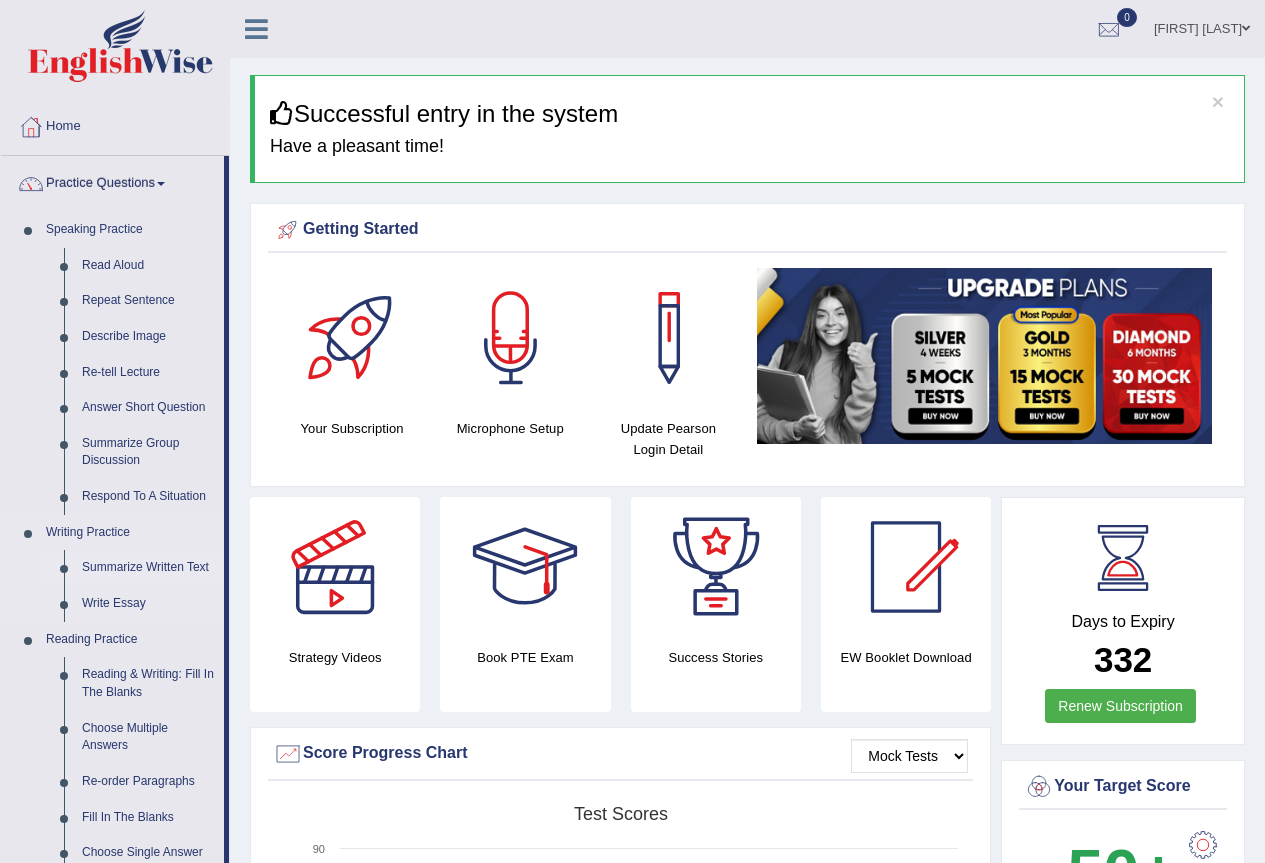 click on "Summarize Written Text" at bounding box center [148, 568] 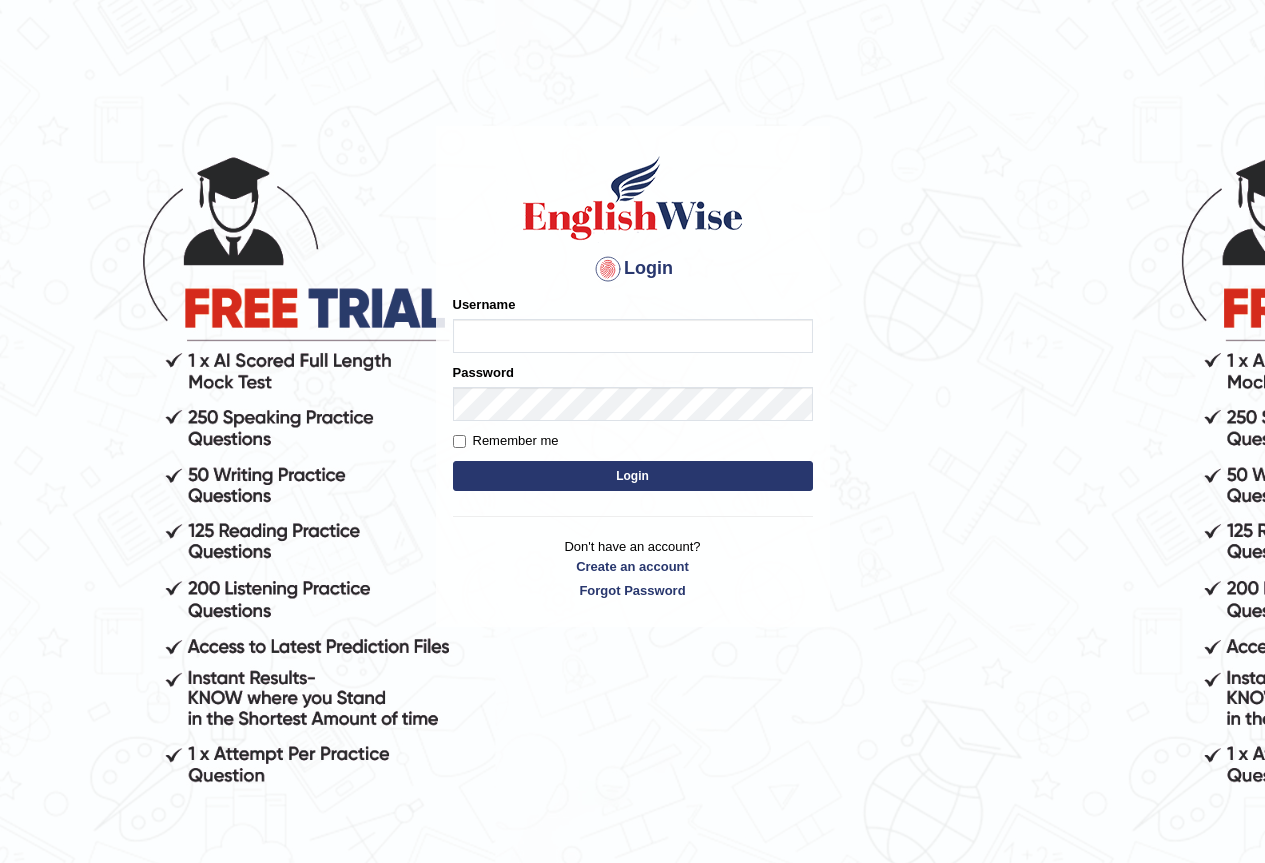 scroll, scrollTop: 0, scrollLeft: 0, axis: both 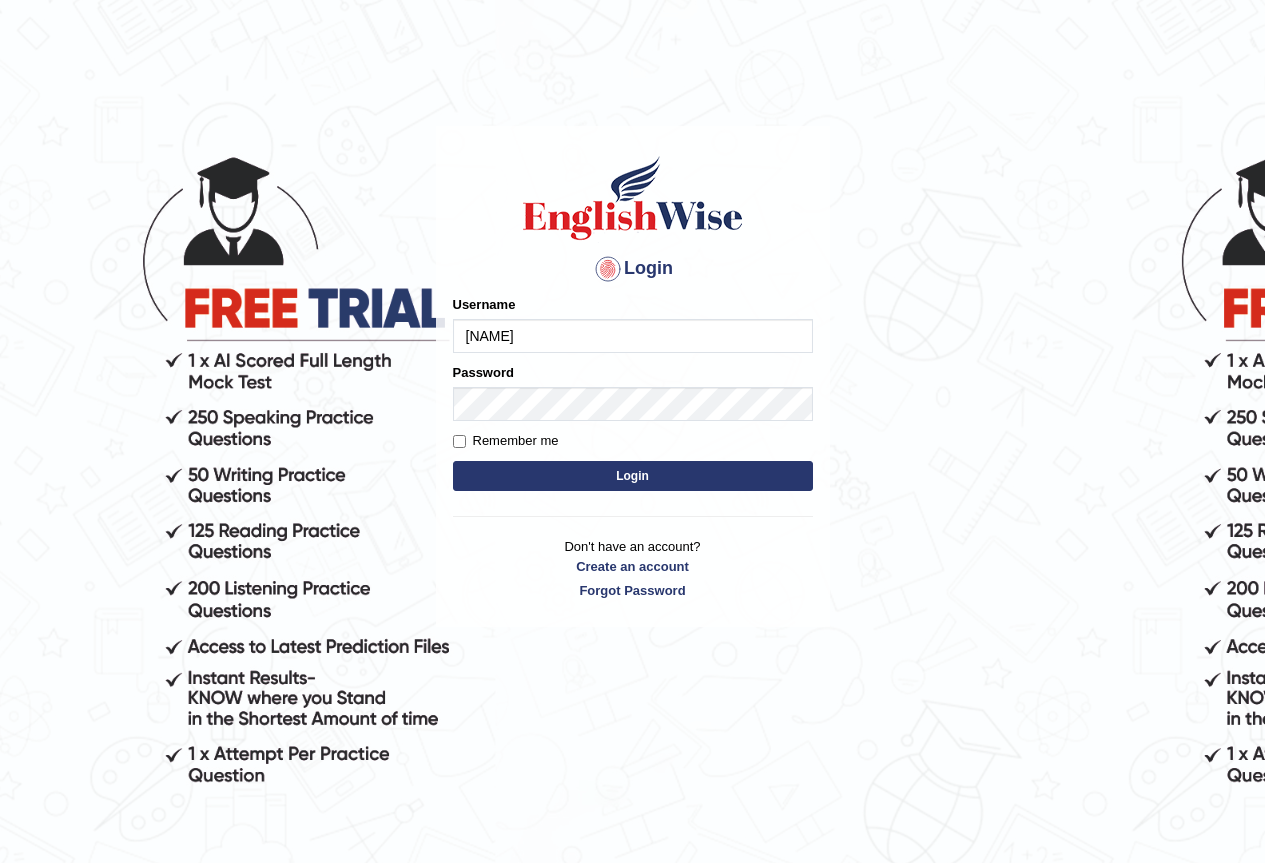 type on "[NAME]" 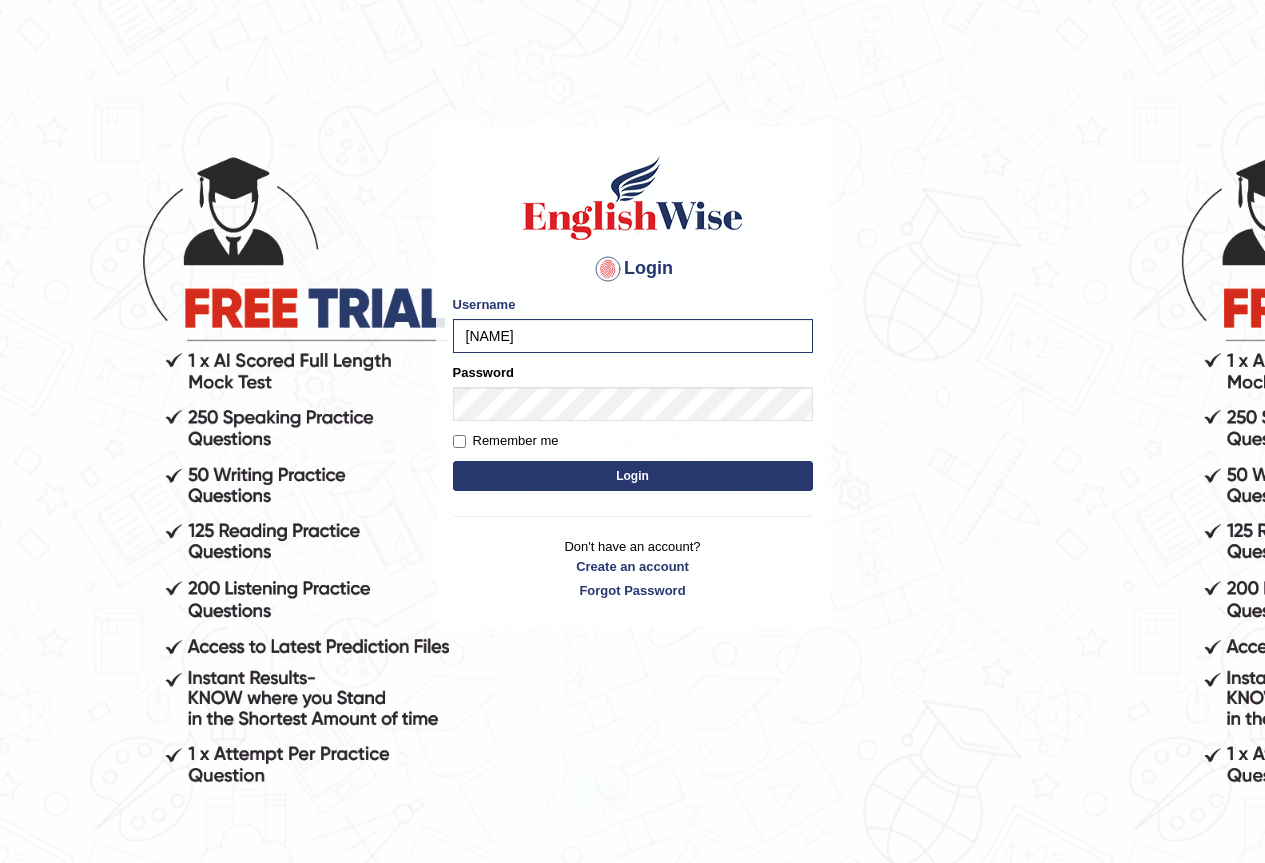 click on "Login" at bounding box center (633, 476) 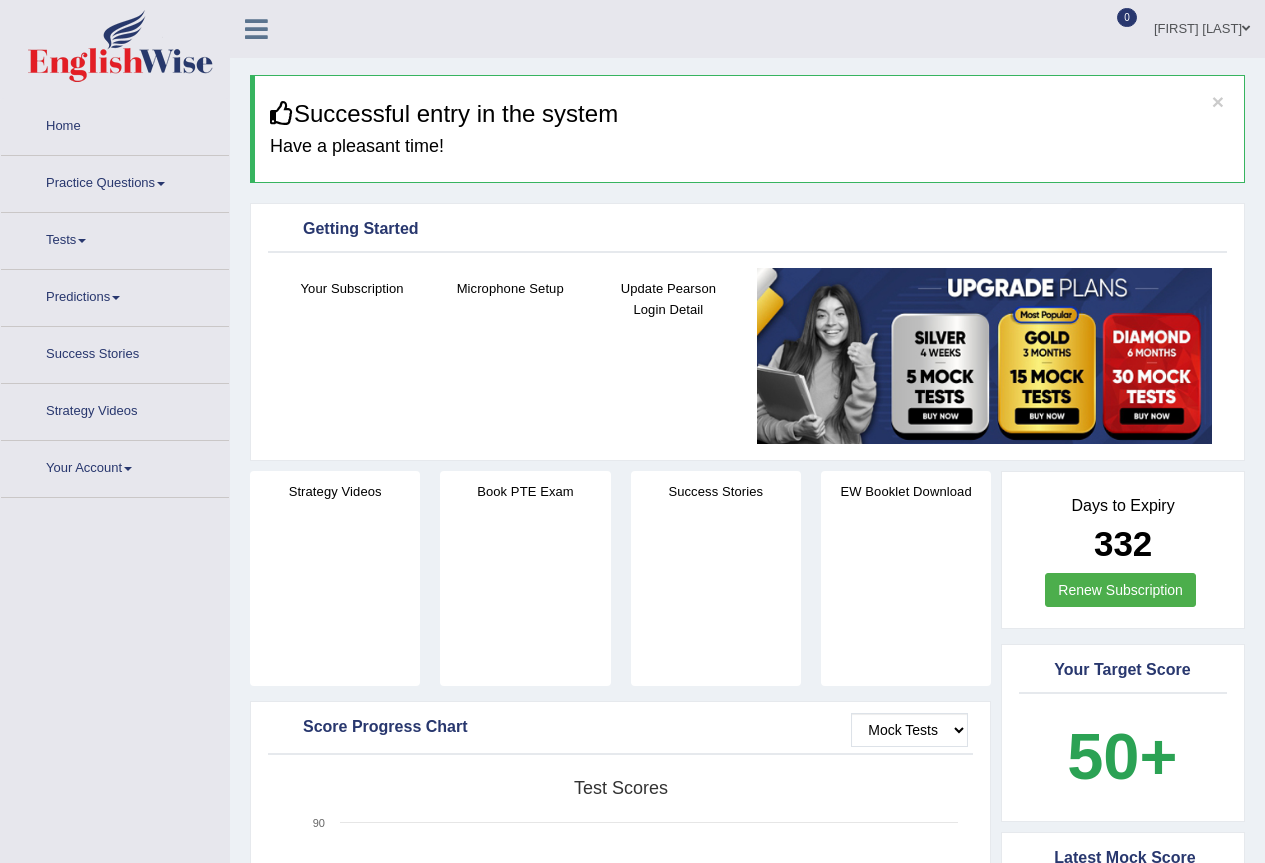 scroll, scrollTop: 0, scrollLeft: 0, axis: both 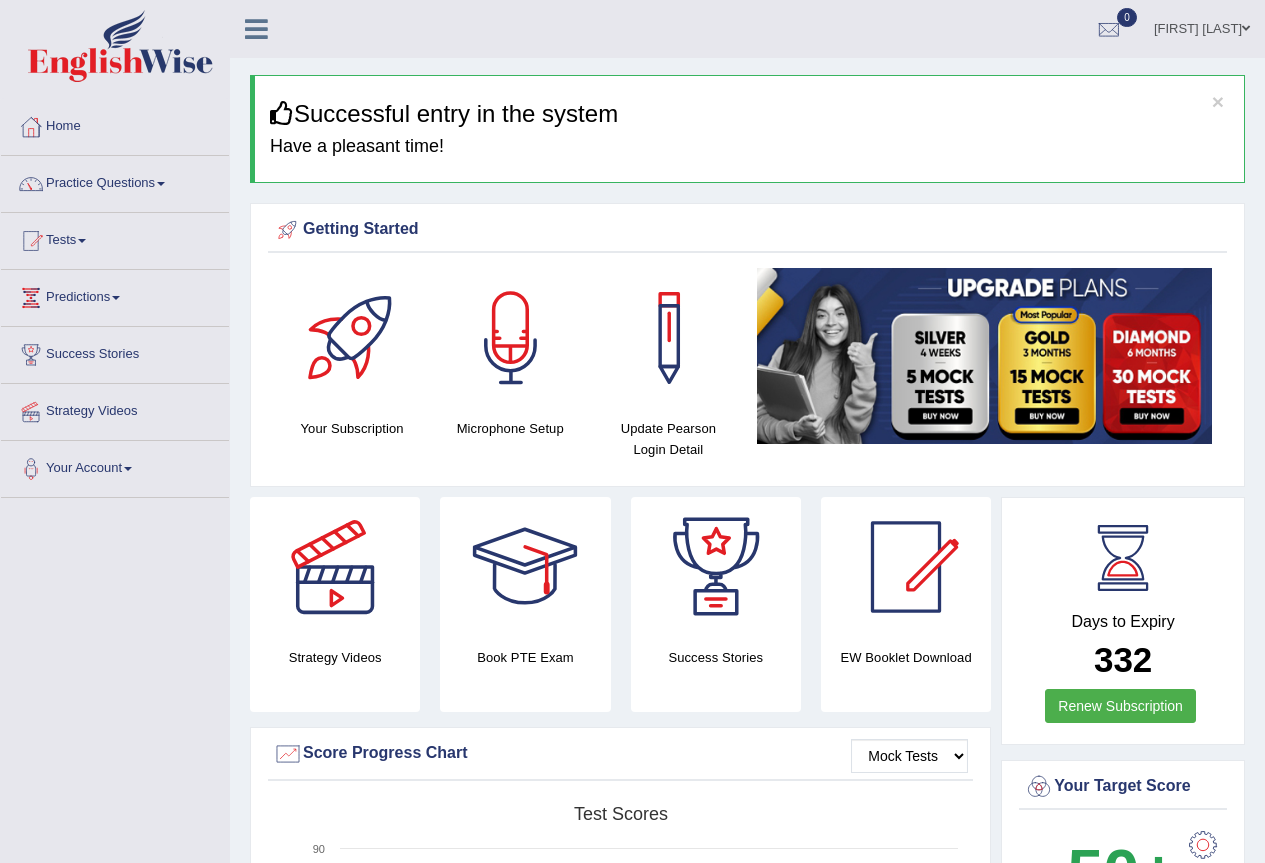click on "Practice Questions" at bounding box center [115, 181] 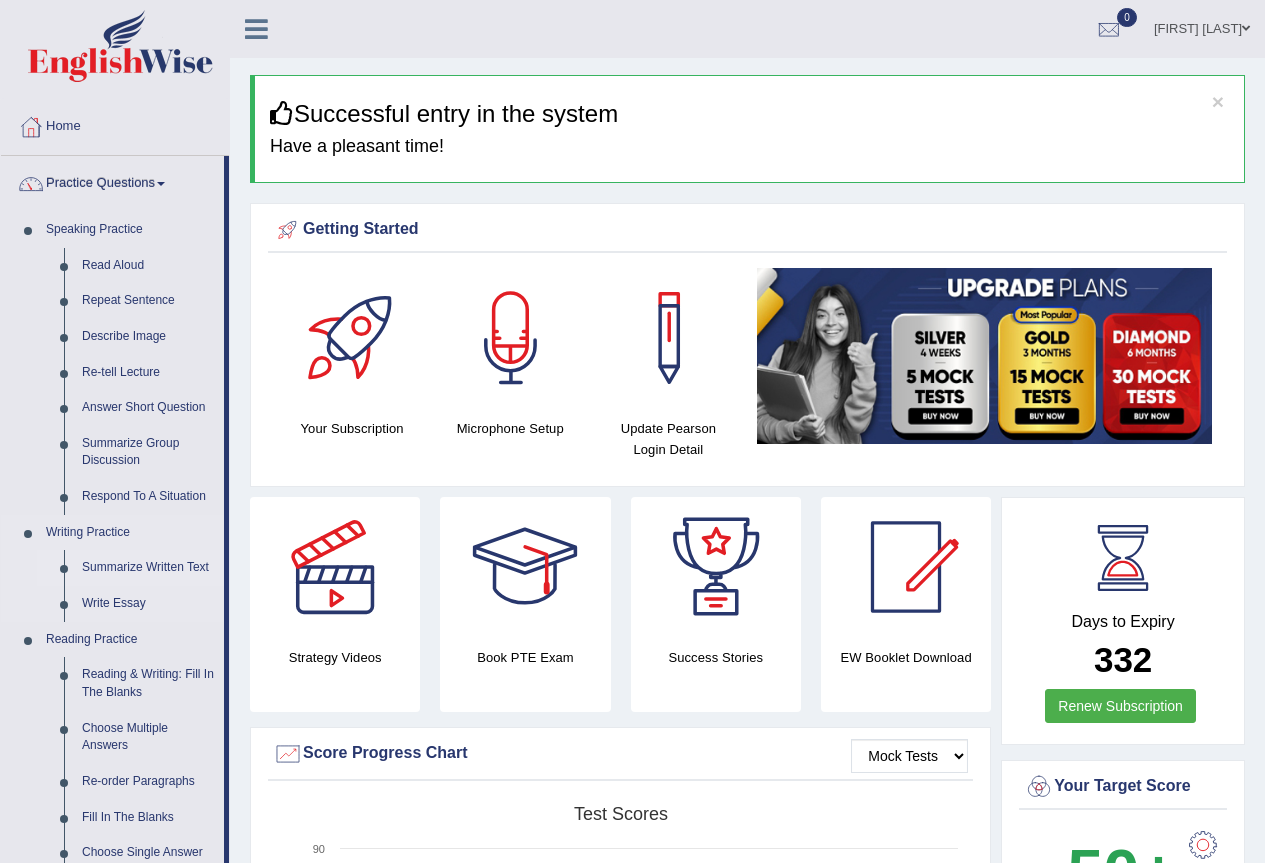 click on "Summarize Written Text" at bounding box center [148, 568] 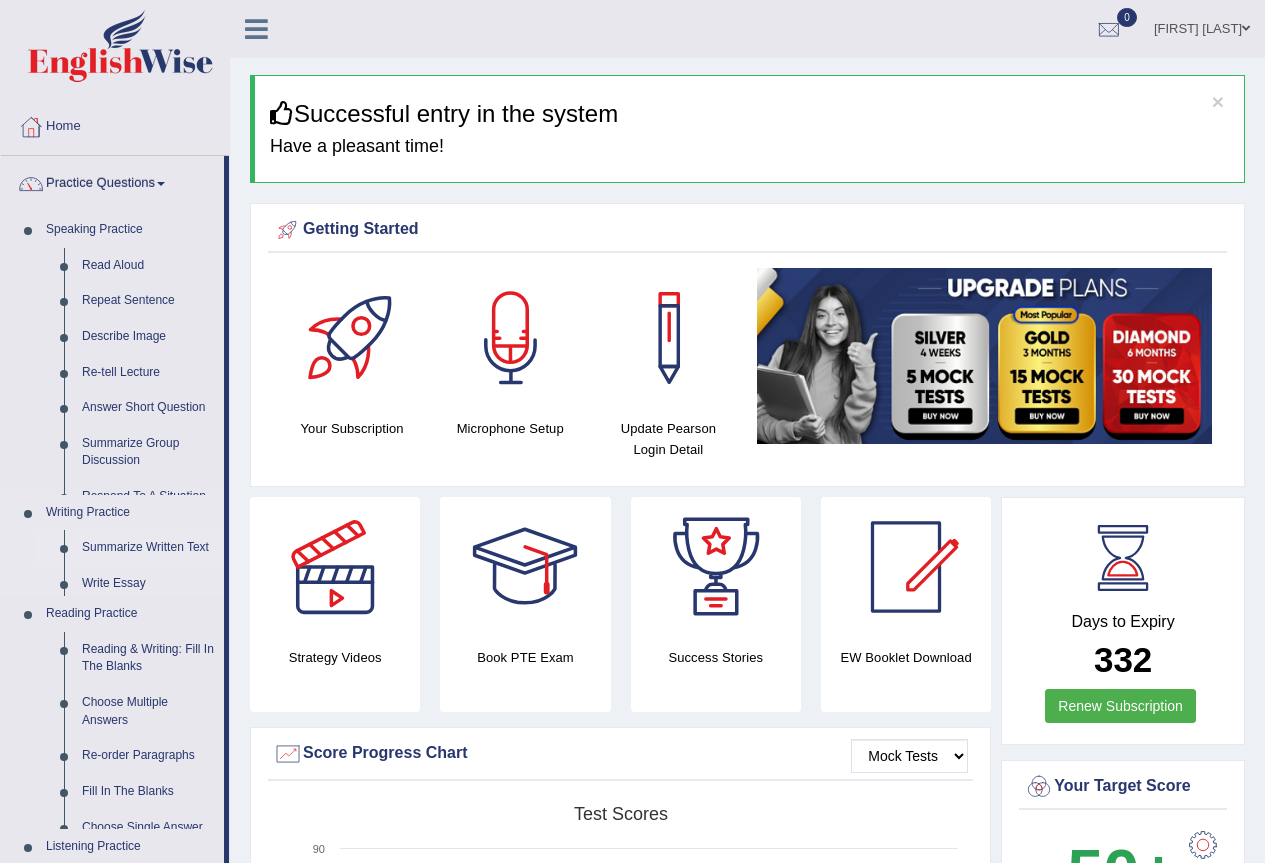 click on "Summarize Written Text
Write Essay" at bounding box center [130, 563] 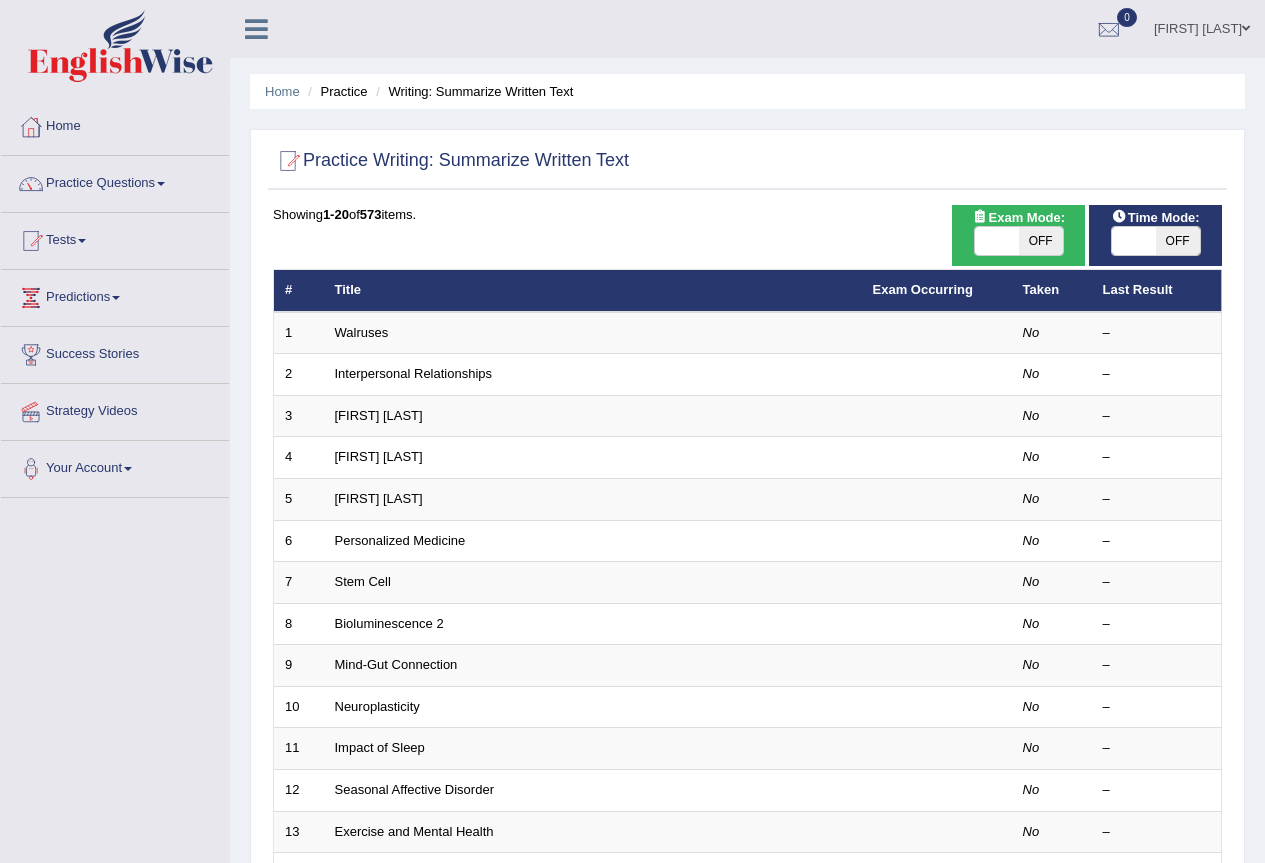 scroll, scrollTop: 0, scrollLeft: 0, axis: both 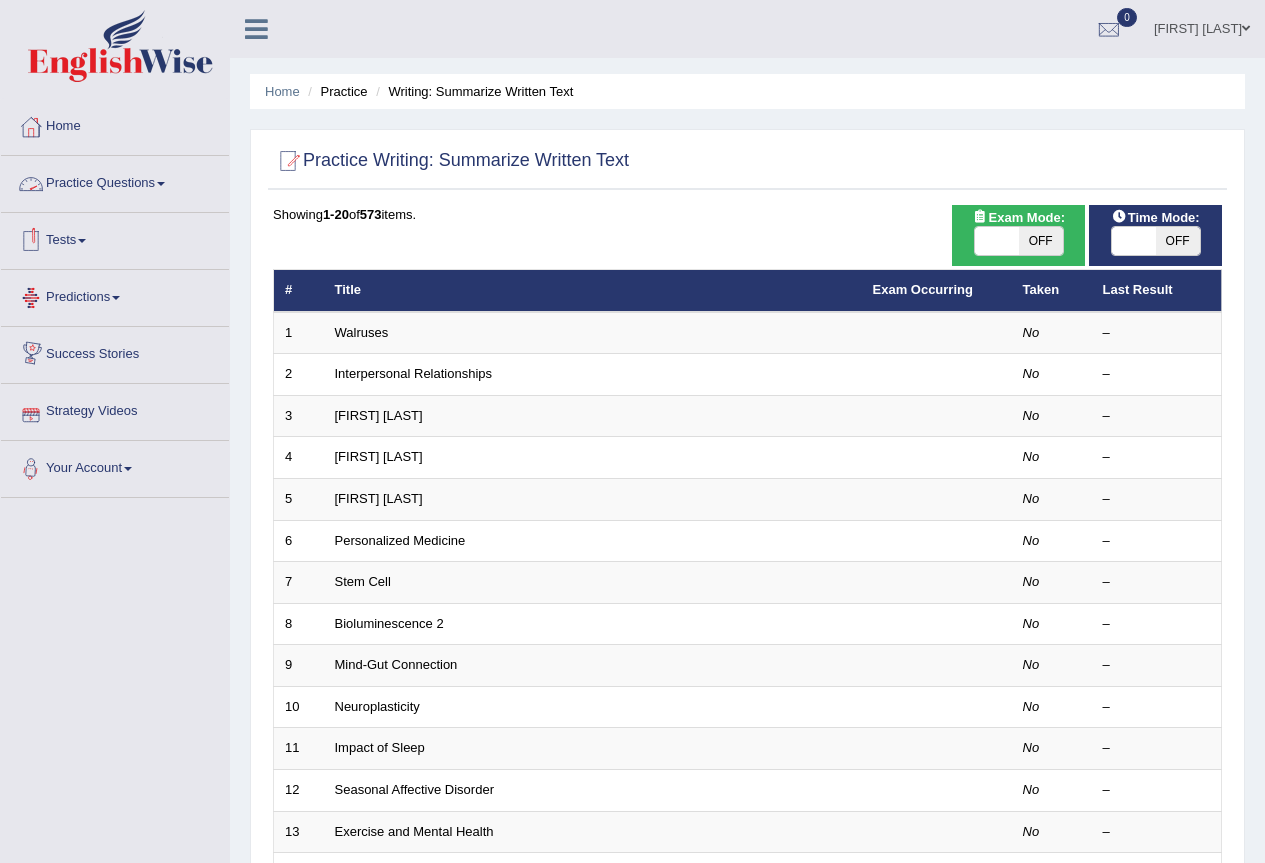 click at bounding box center (161, 184) 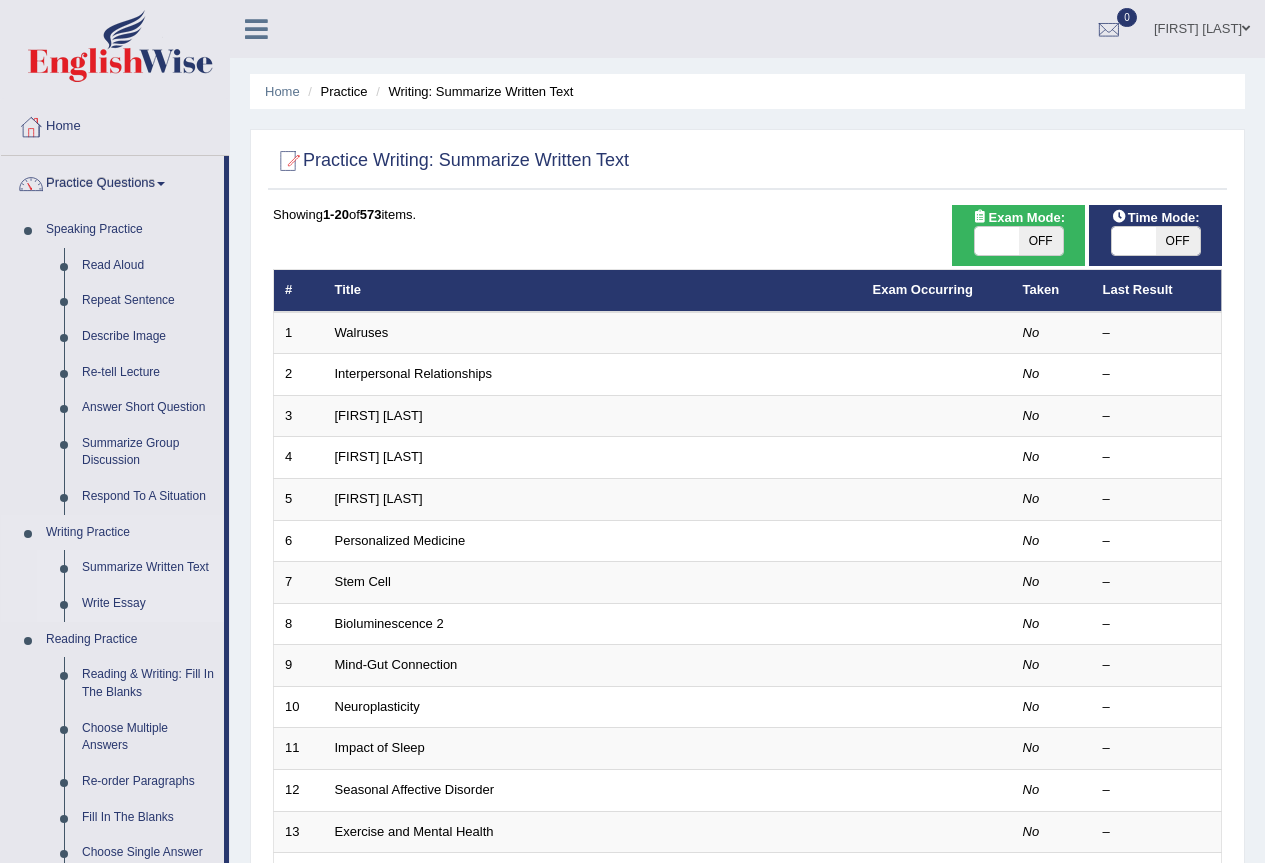 click on "Write Essay" at bounding box center [148, 604] 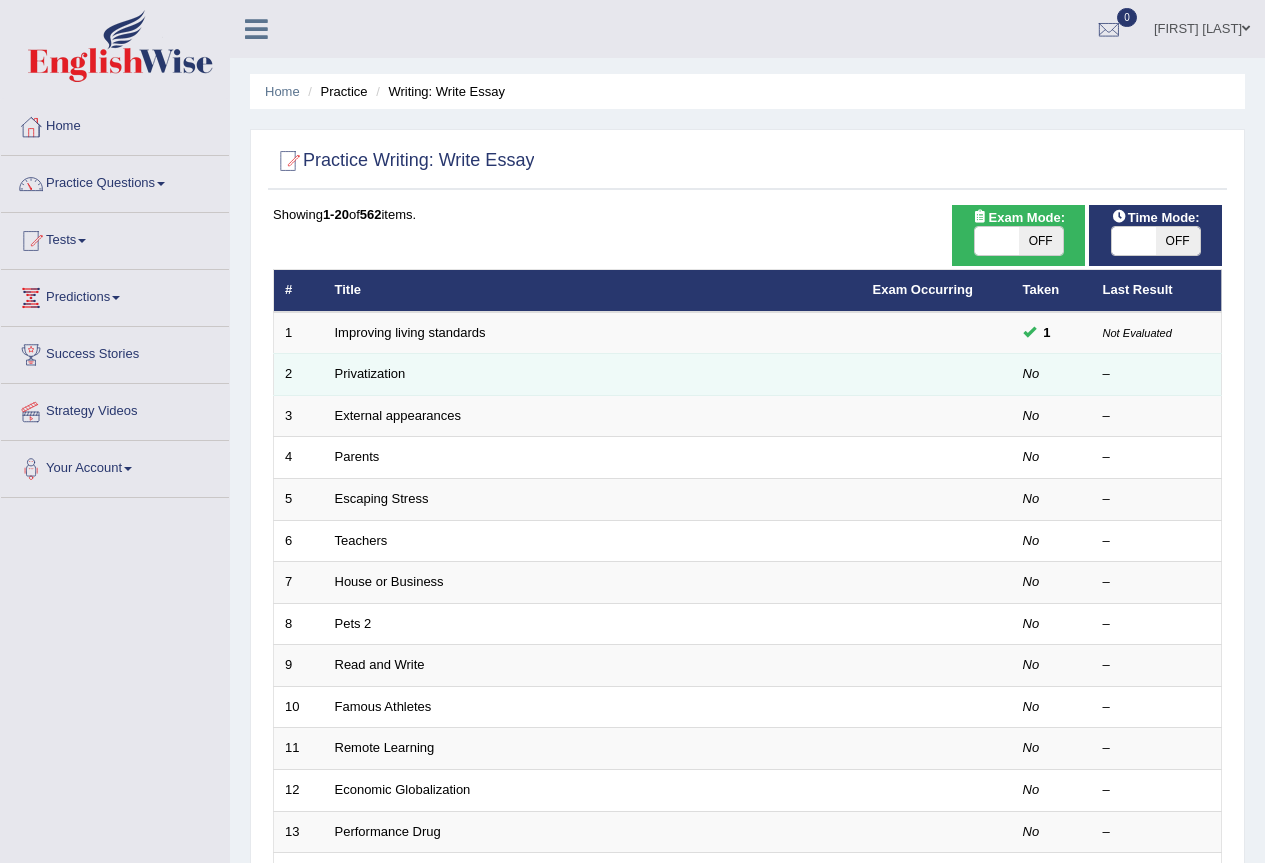 scroll, scrollTop: 0, scrollLeft: 0, axis: both 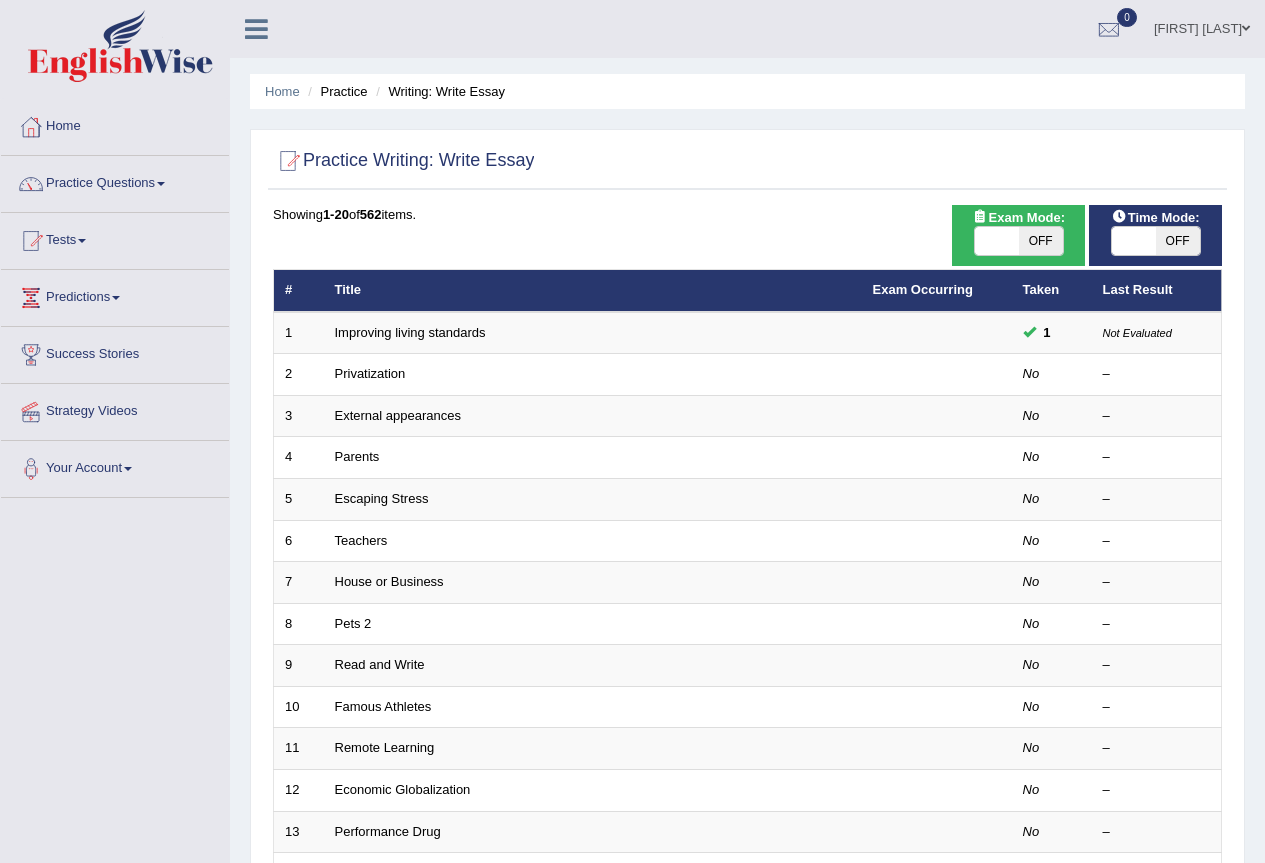 click on "OFF" at bounding box center (1041, 241) 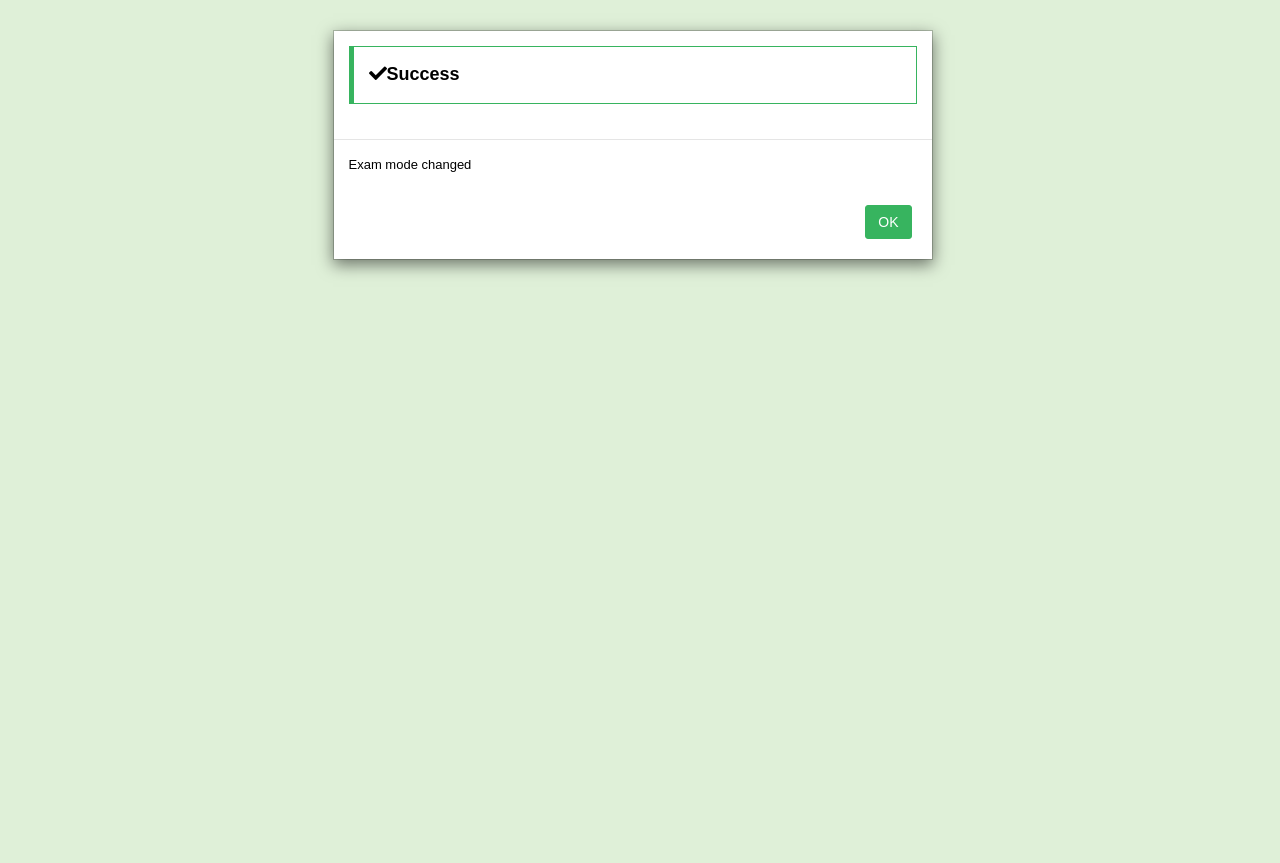 click on "OK" at bounding box center (888, 222) 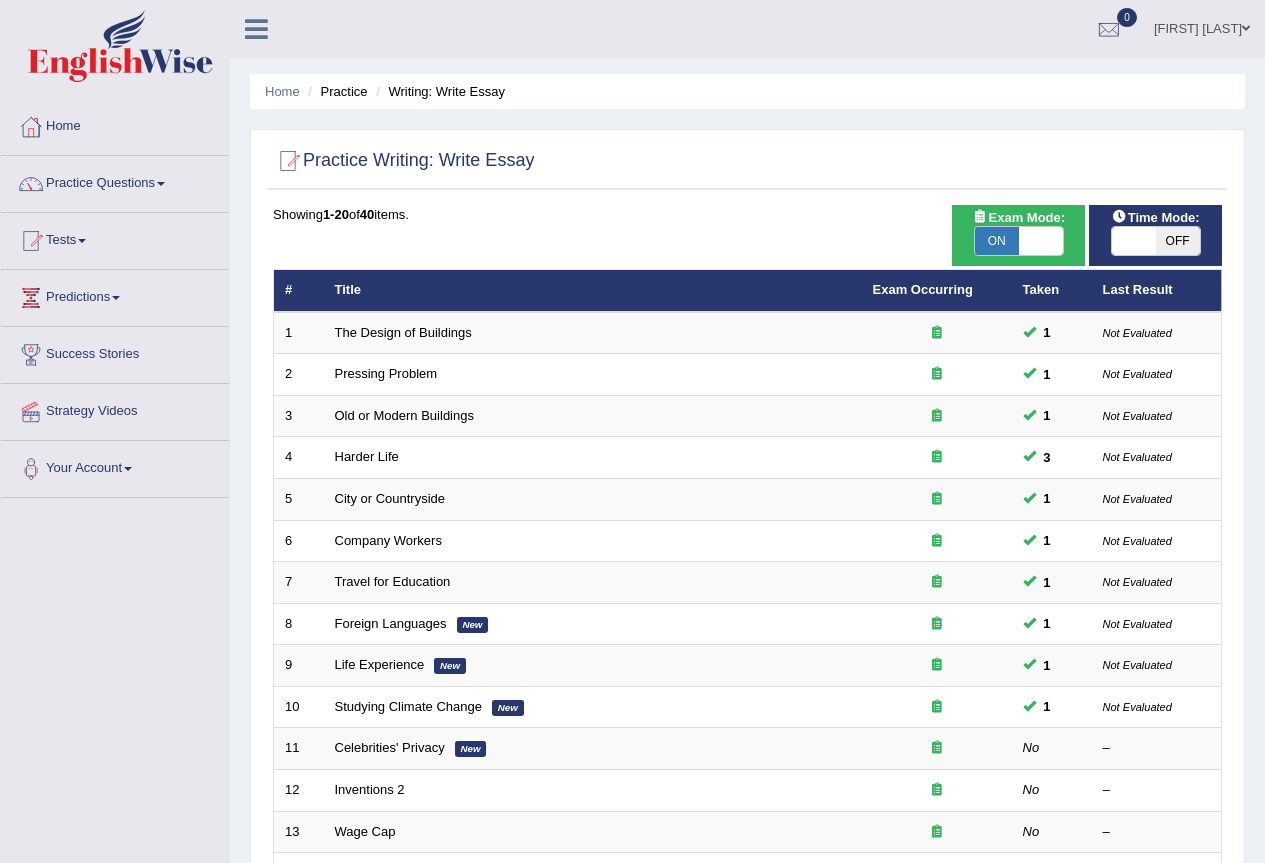 scroll, scrollTop: 0, scrollLeft: 0, axis: both 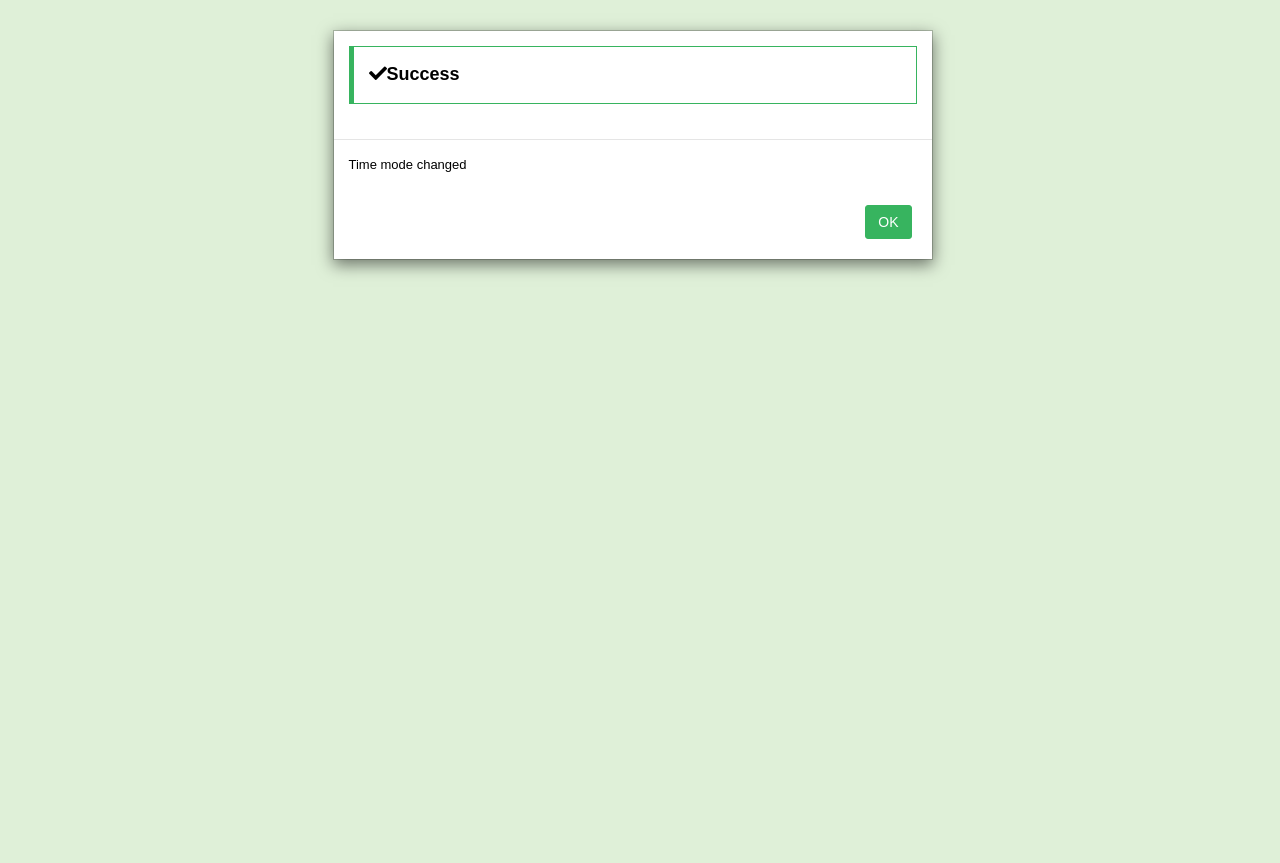 click on "OK" at bounding box center (888, 222) 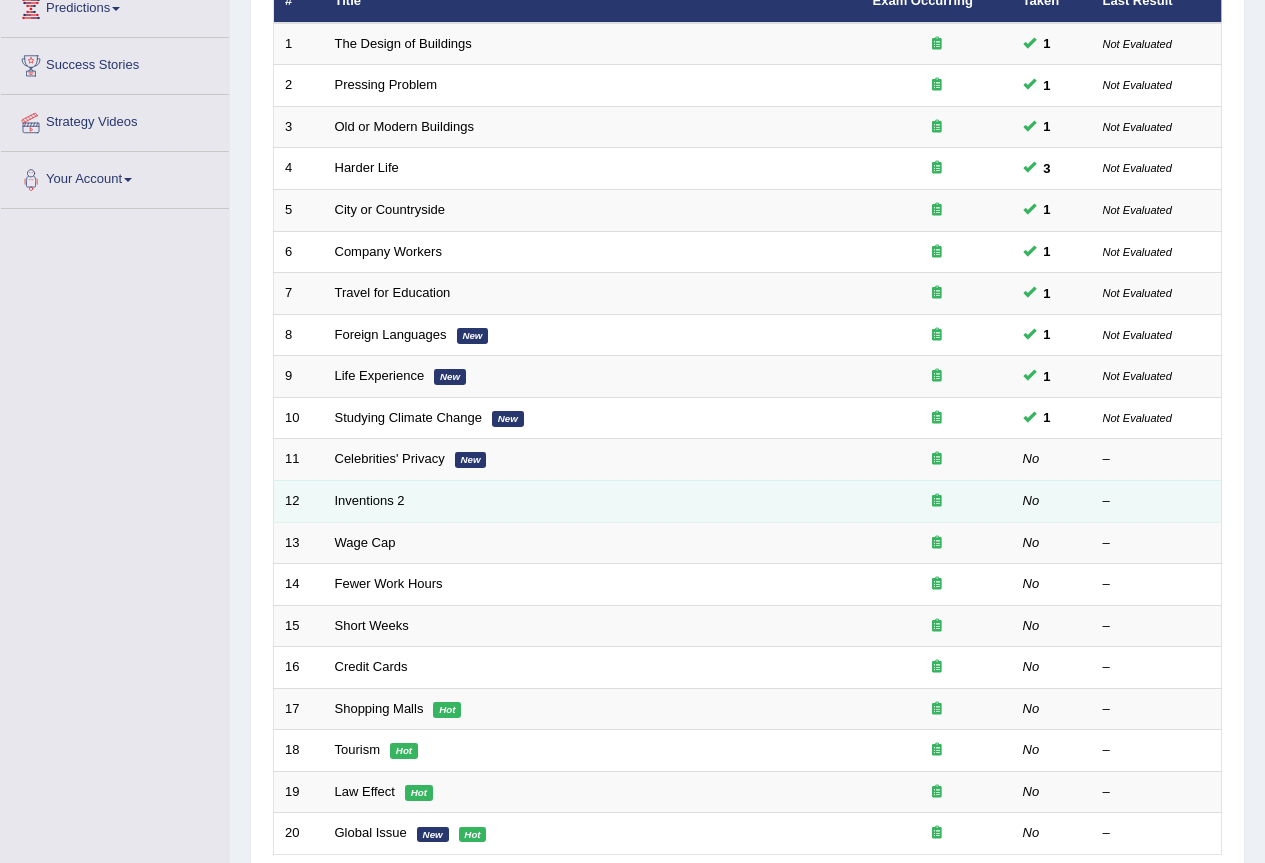 scroll, scrollTop: 333, scrollLeft: 0, axis: vertical 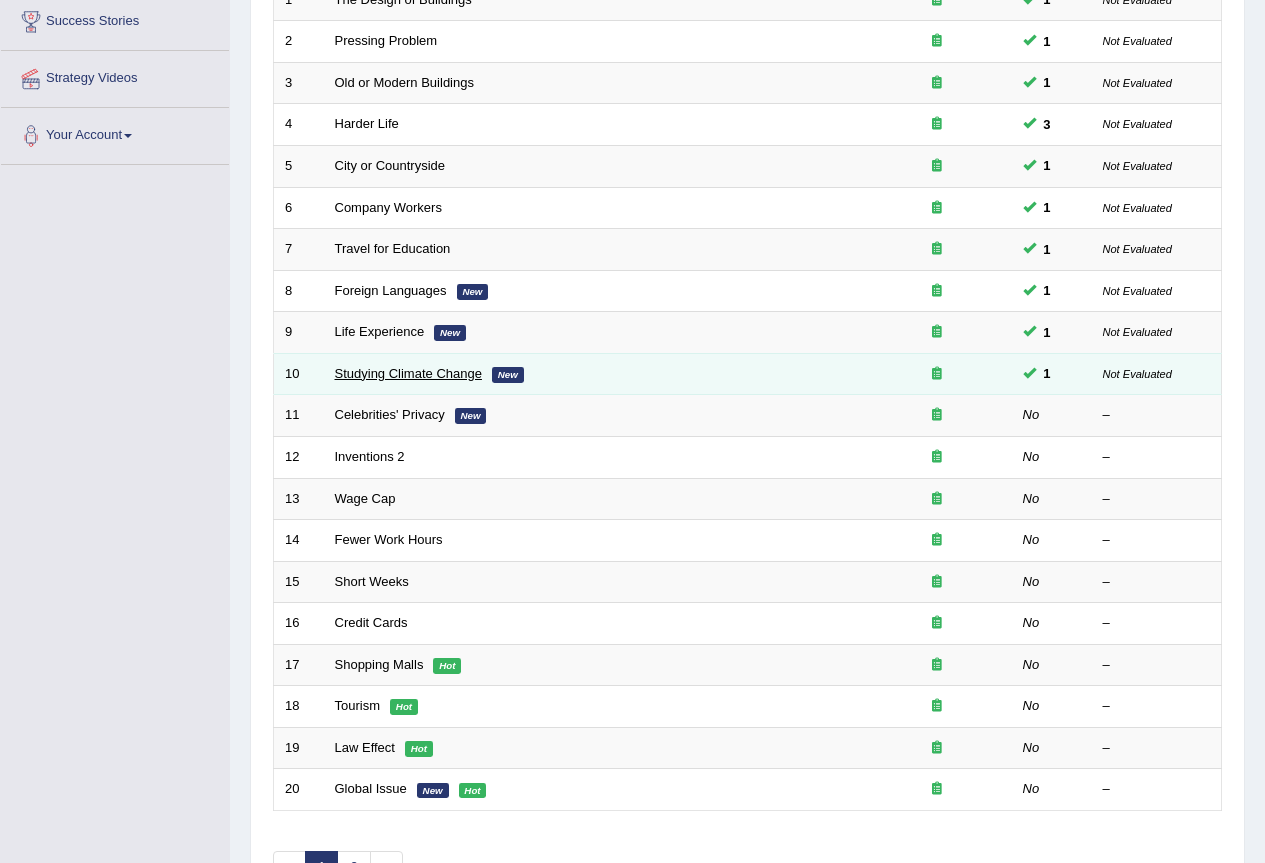 click on "Studying Climate Change" at bounding box center [408, 373] 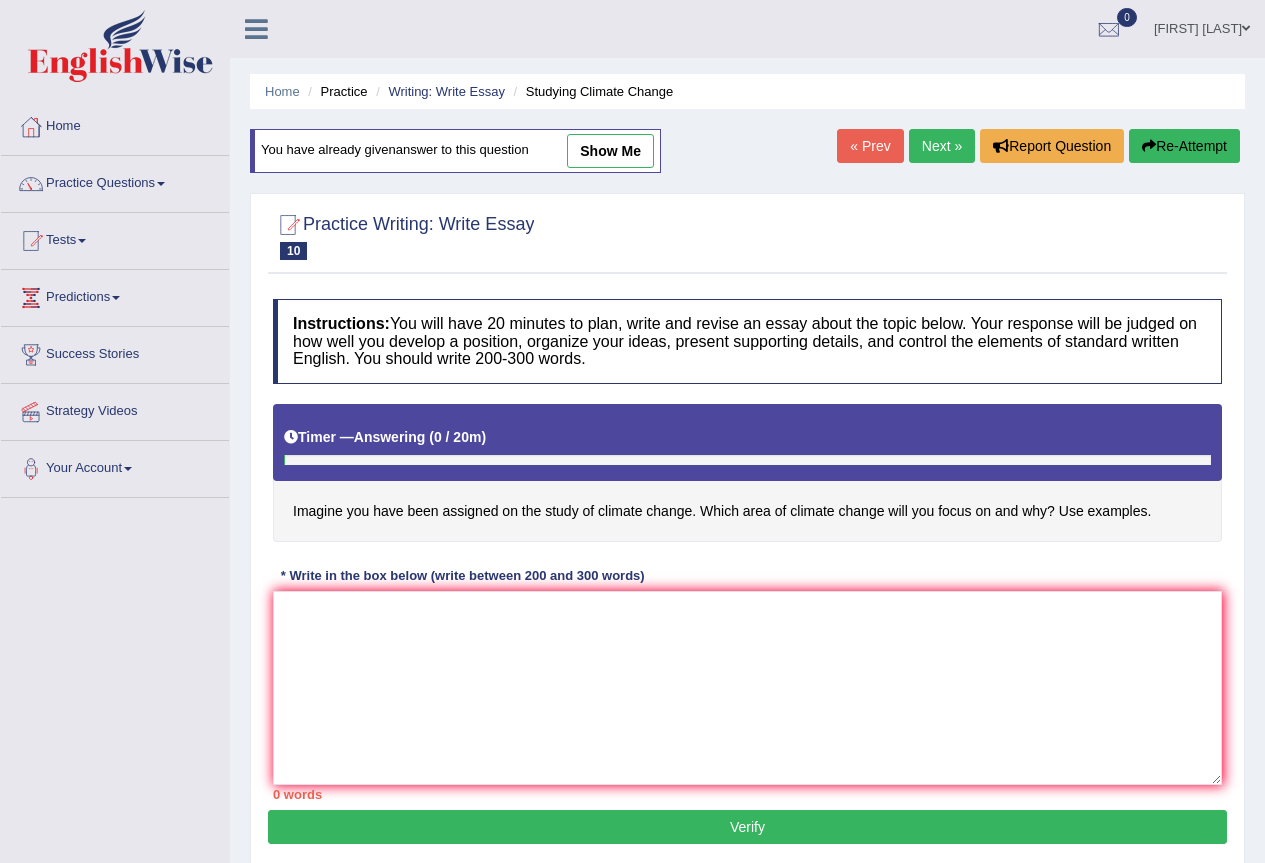 scroll, scrollTop: 0, scrollLeft: 0, axis: both 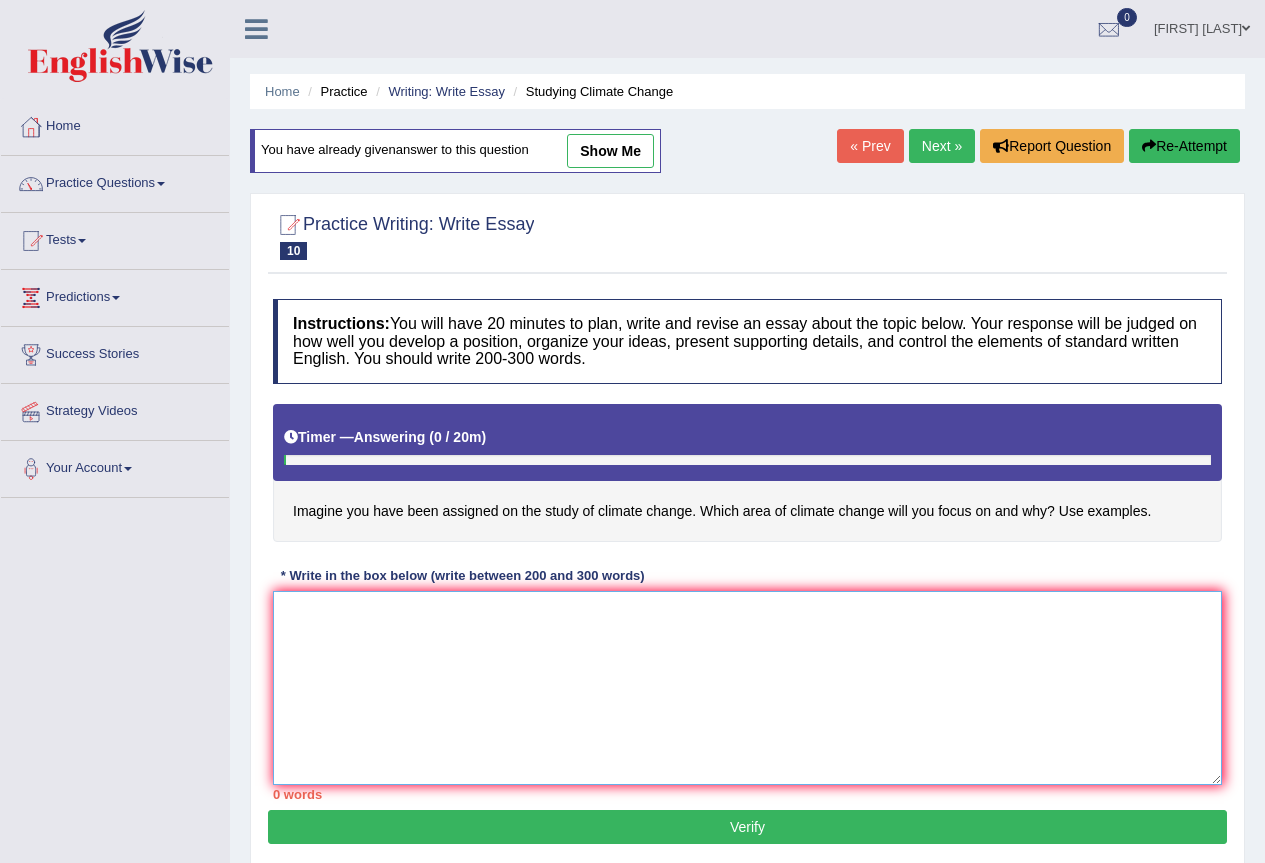 click at bounding box center [747, 688] 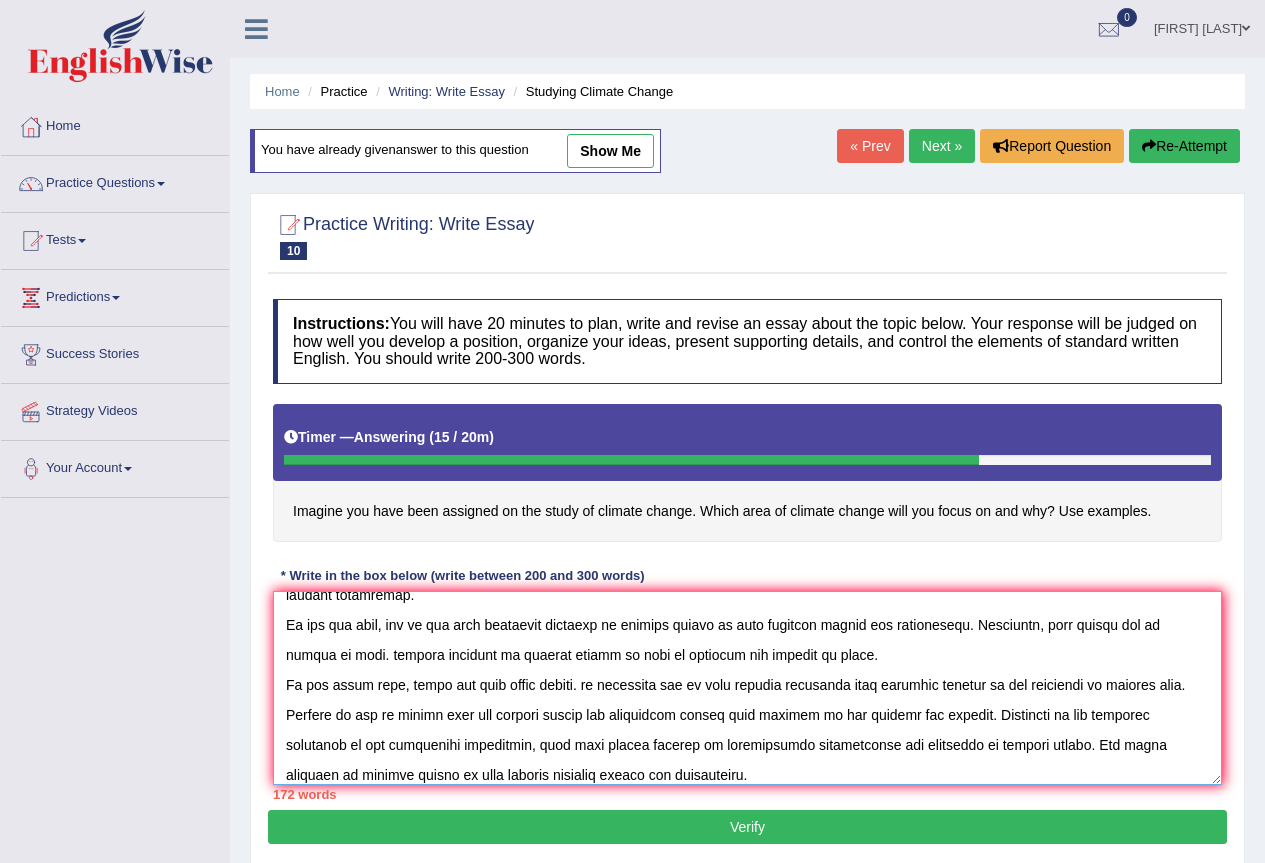 scroll, scrollTop: 108, scrollLeft: 0, axis: vertical 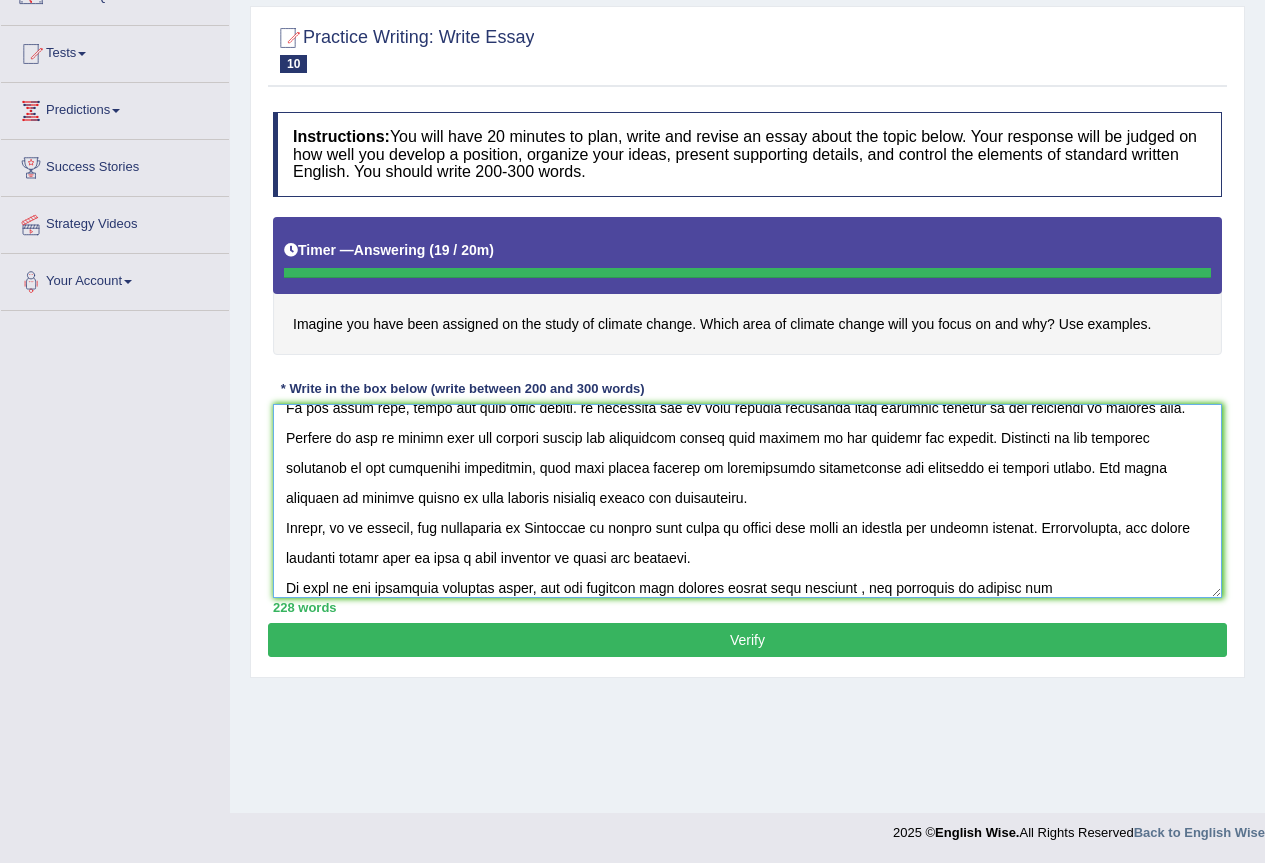 type on "One of the most important trends  of today's world is the increase in how imagine you have been assigned on the study of climate change. Many people are worried that this will lead to many problems in society. This essay will discuss both advantages and disadvantages of climate change and lead a logical conclusion.
On the one hand, one of the most important benefits of climate change is that personal growth and development. Therefore, many people are in favour of this. another benefits of climate change is that it enhances tha quality of helth.
On the other hand, there are some other points. an important one is that climate changehas some negative impacts on the community in various ways. Firstly it can be argued that the climate change can negatively impact many sectors of the economy and finance. According to the research conducted by the [NATIONALITY] government, more than thirty percent of participants acknowledged the drawbacks of climate change. One other negative of climate change is that degrare pers..." 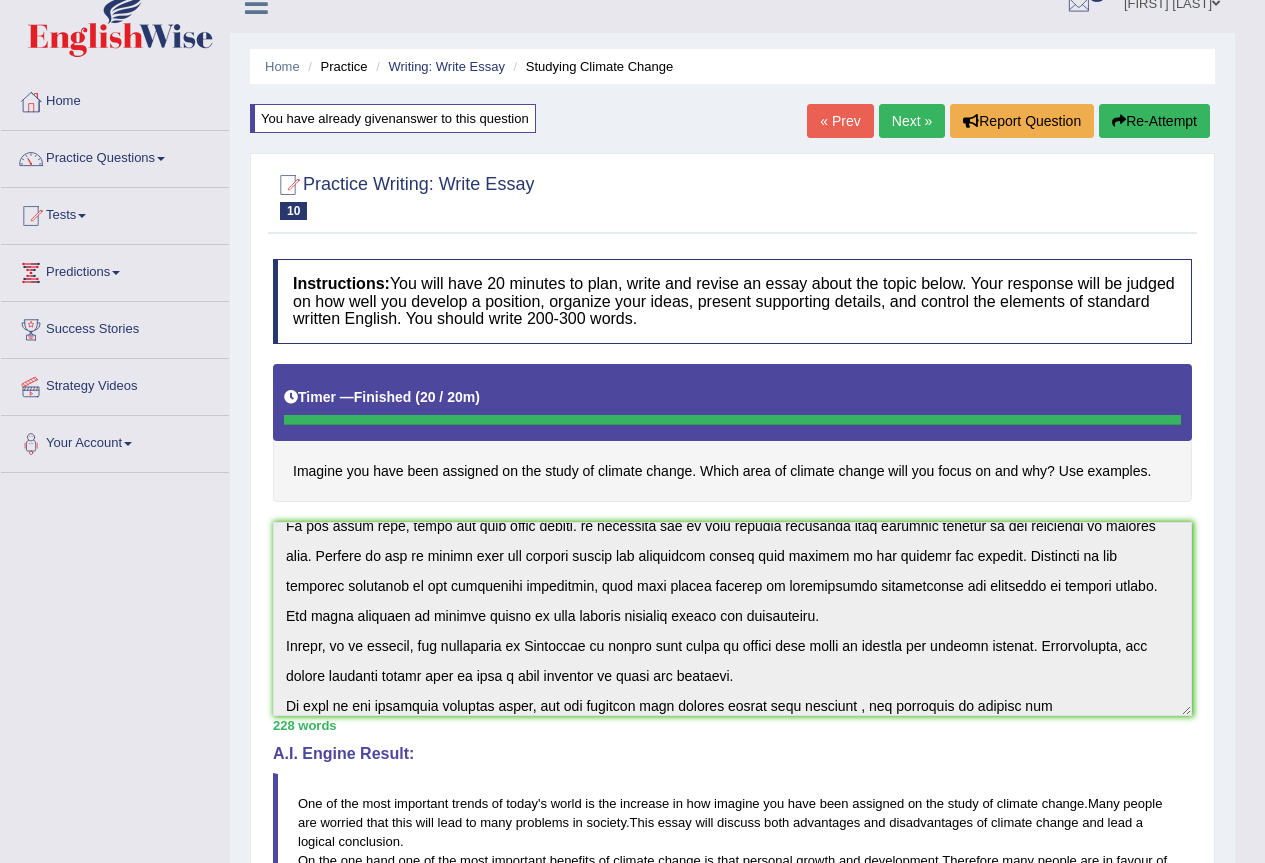 scroll, scrollTop: 0, scrollLeft: 0, axis: both 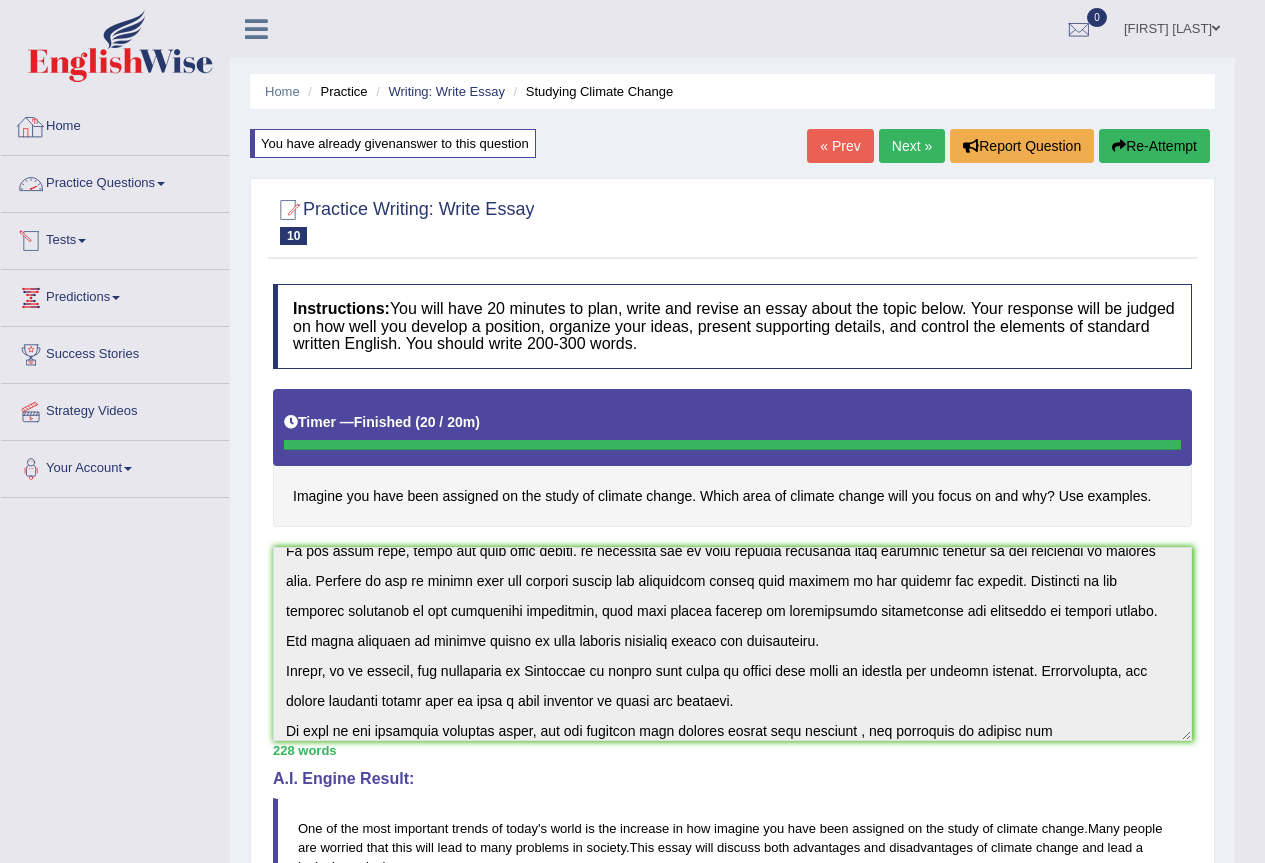 click on "Home" at bounding box center [115, 124] 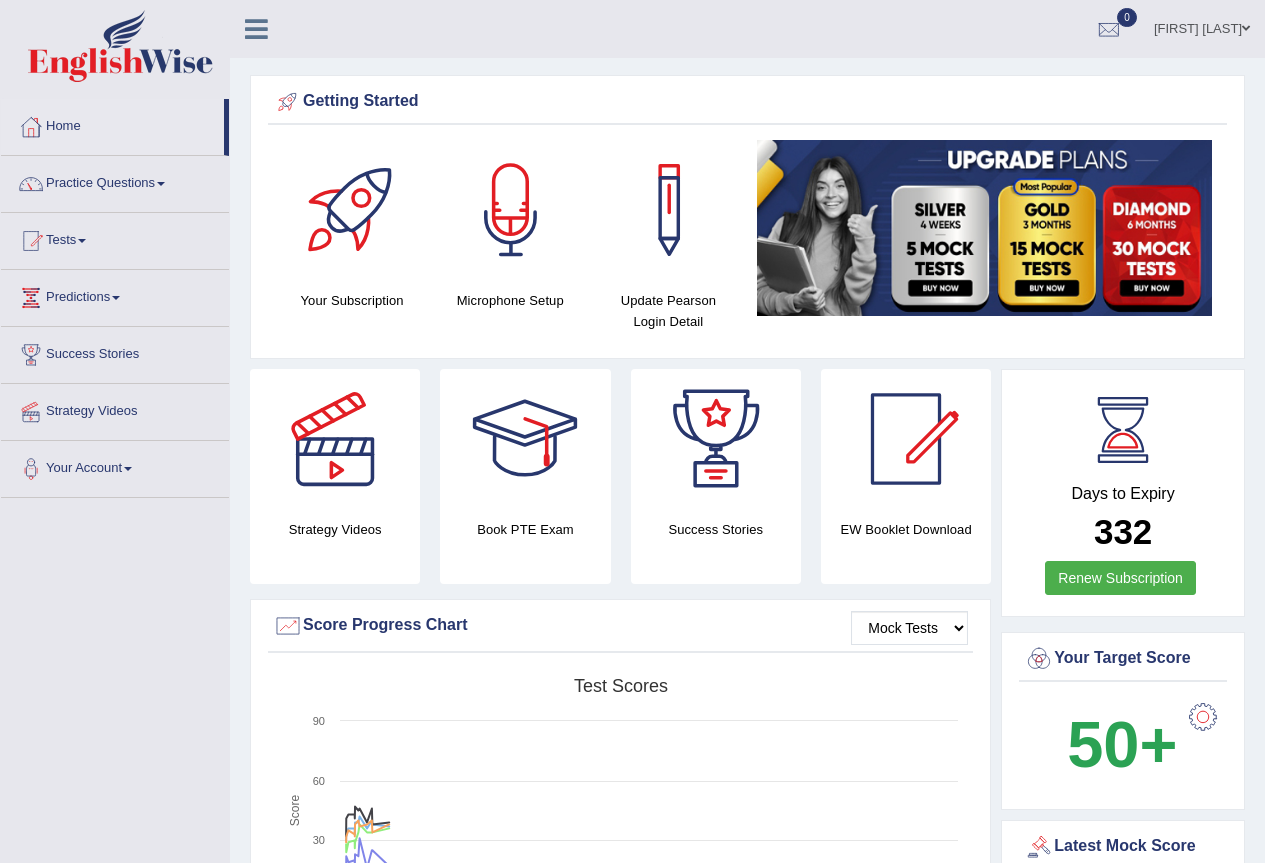 scroll, scrollTop: 0, scrollLeft: 0, axis: both 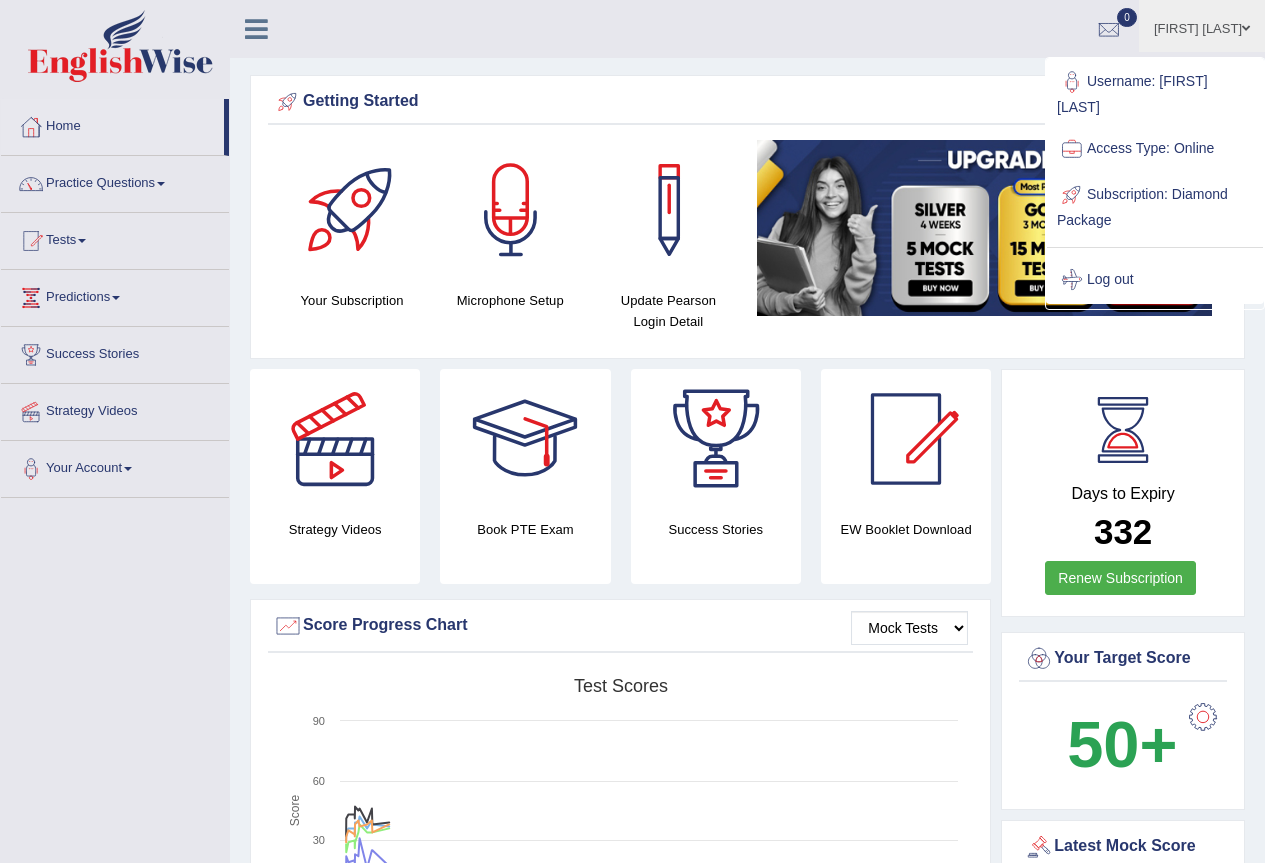 click on "Log out" at bounding box center [1155, 280] 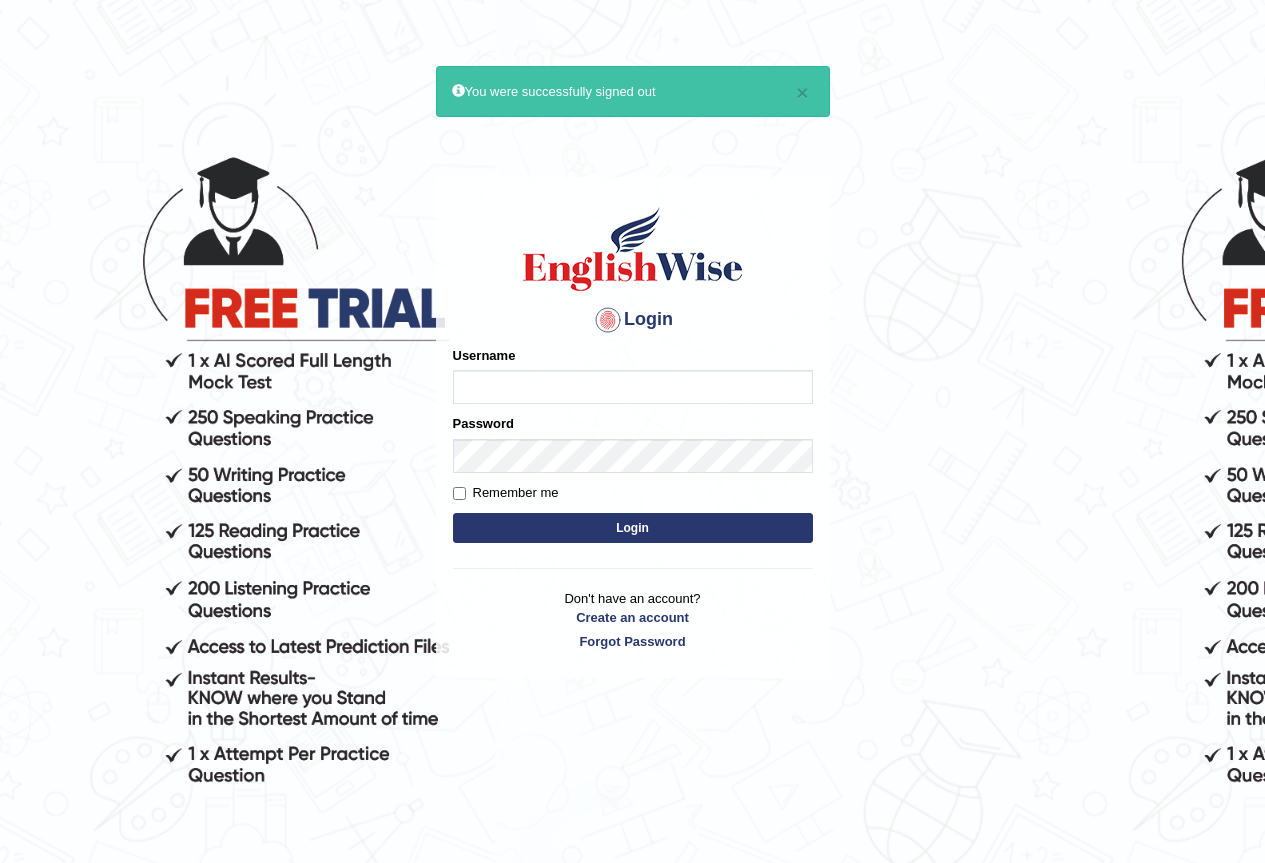 scroll, scrollTop: 0, scrollLeft: 0, axis: both 